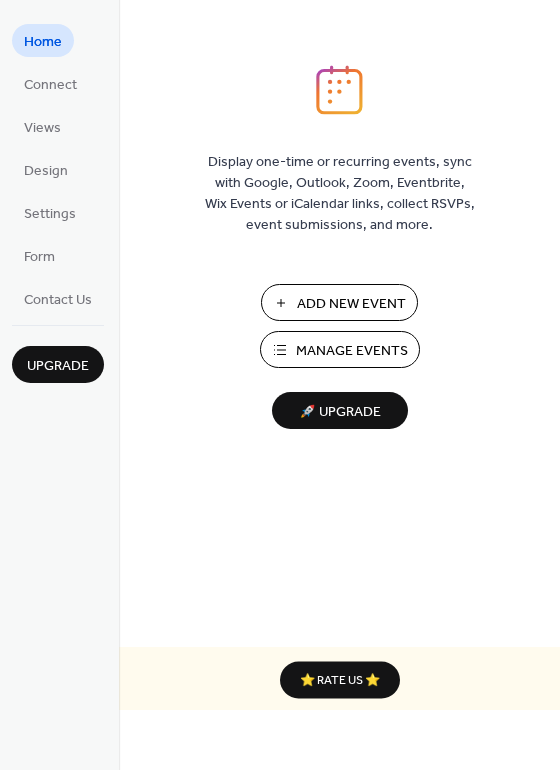scroll, scrollTop: 0, scrollLeft: 0, axis: both 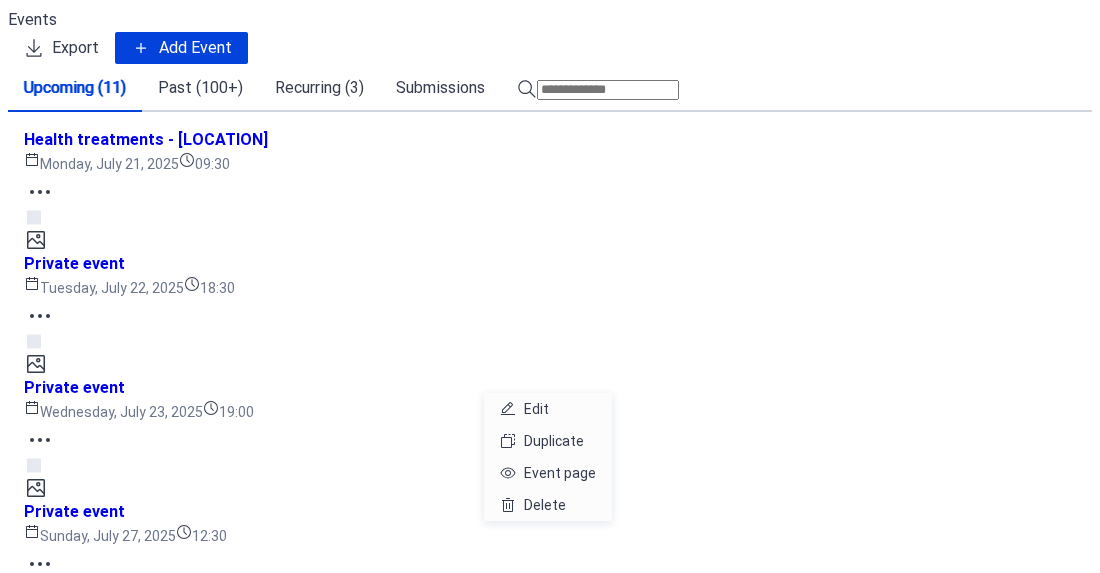 click 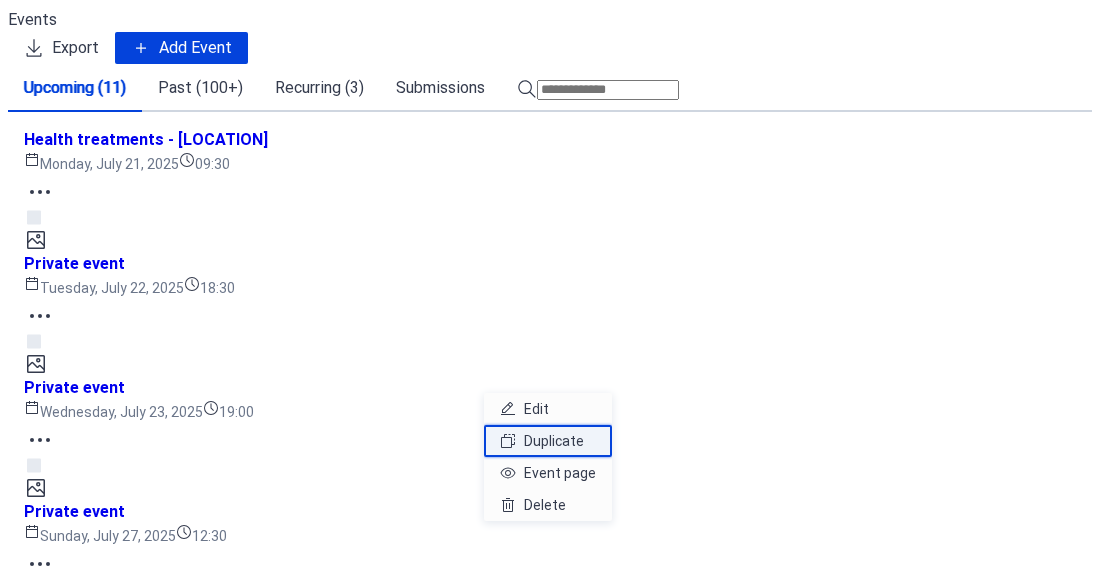 click on "Duplicate" at bounding box center [554, 441] 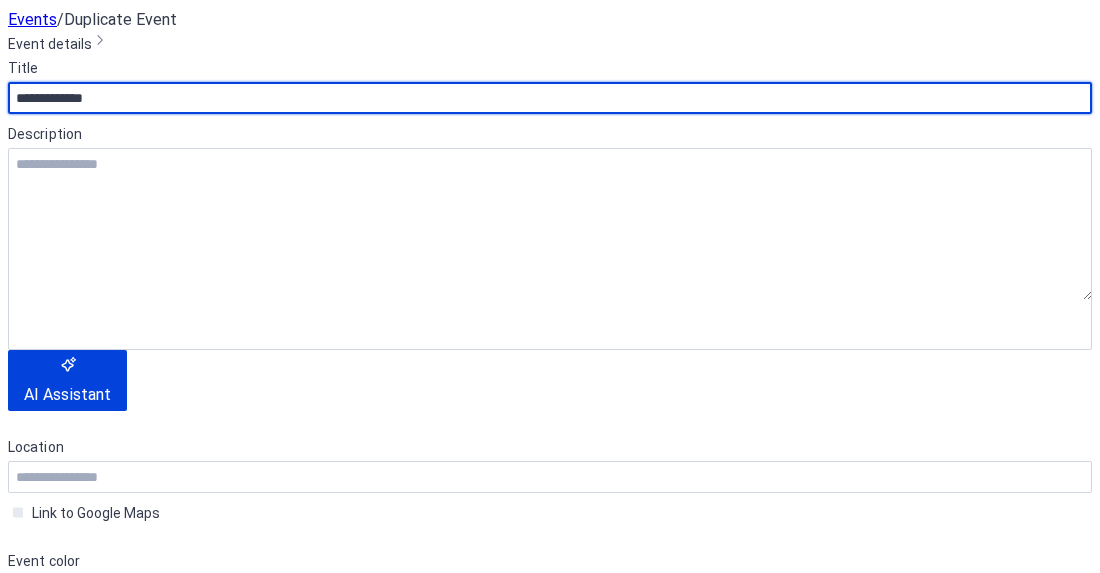 scroll, scrollTop: 390, scrollLeft: 0, axis: vertical 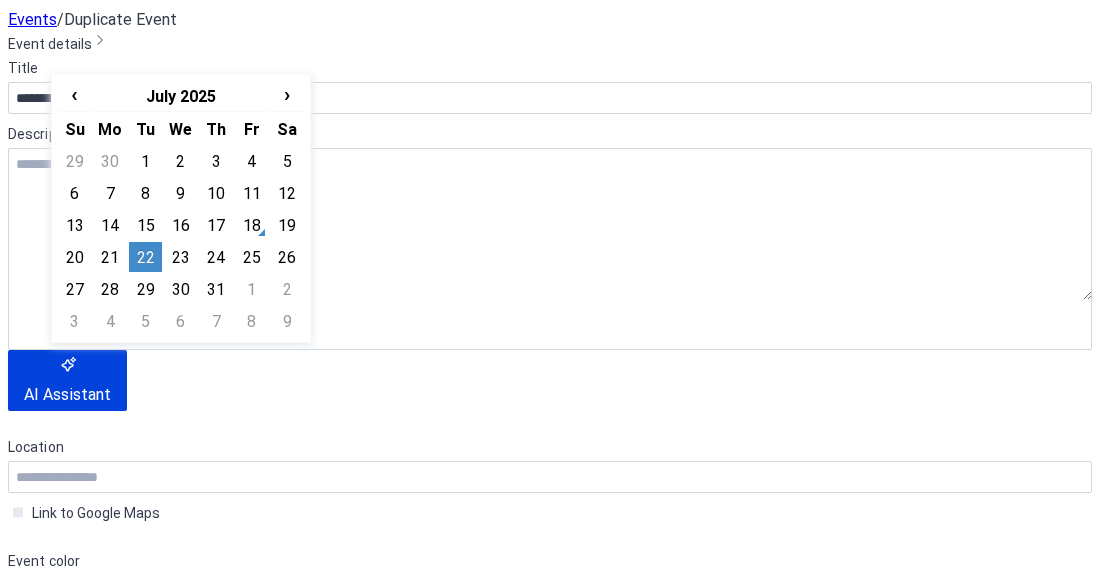 click on "**********" at bounding box center (550, 1156) 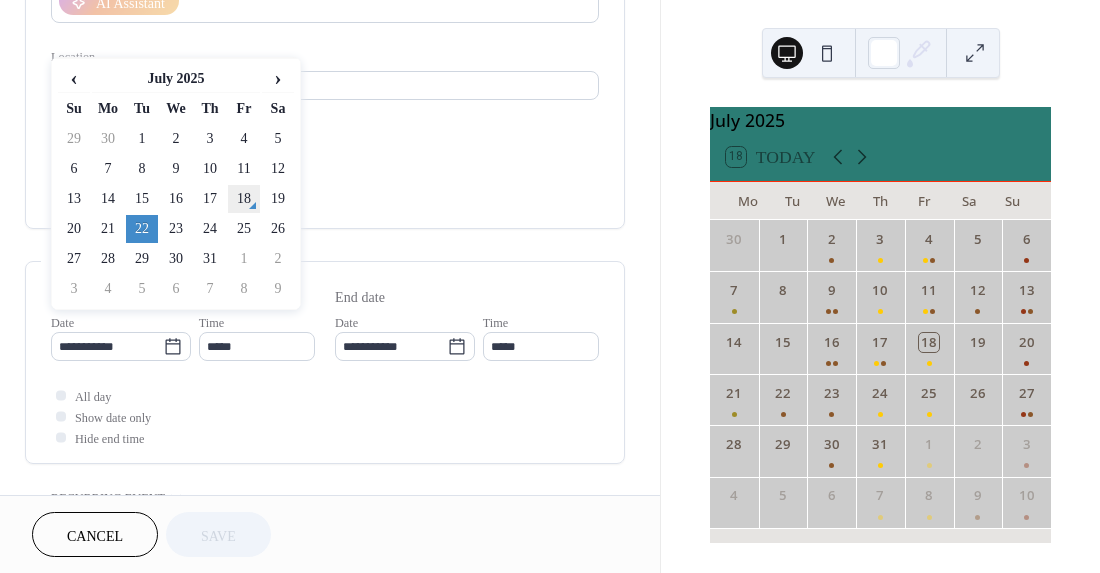 click on "18" at bounding box center (244, 199) 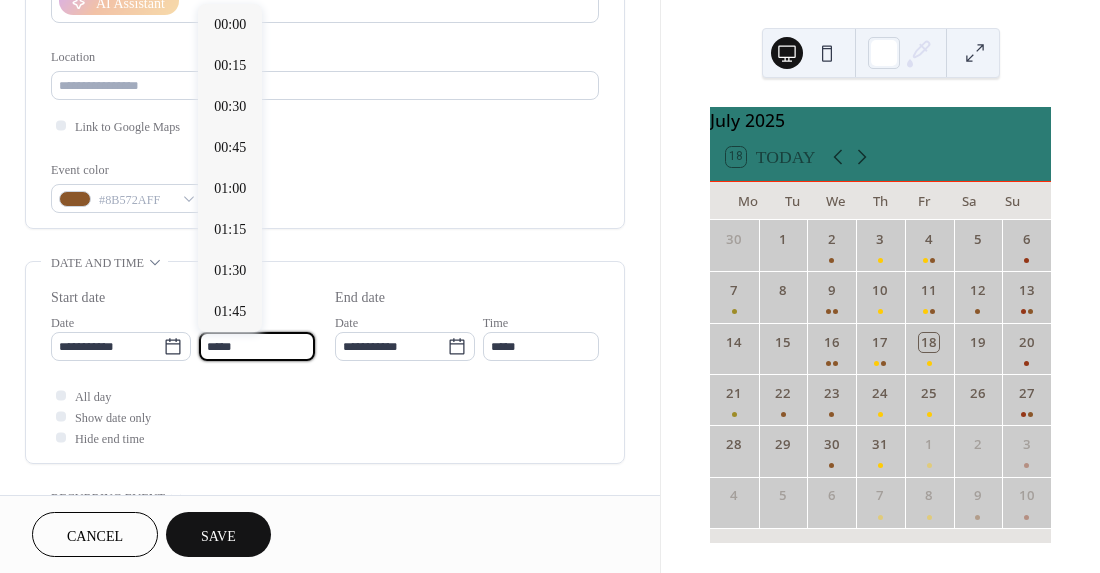 click on "*****" at bounding box center (257, 346) 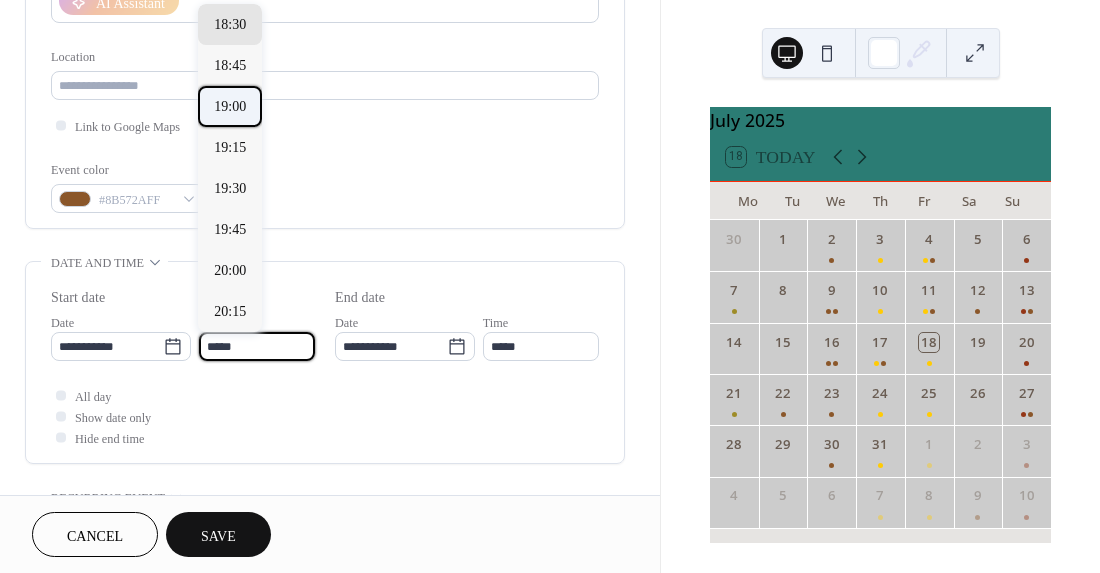 click on "19:00" at bounding box center [230, 106] 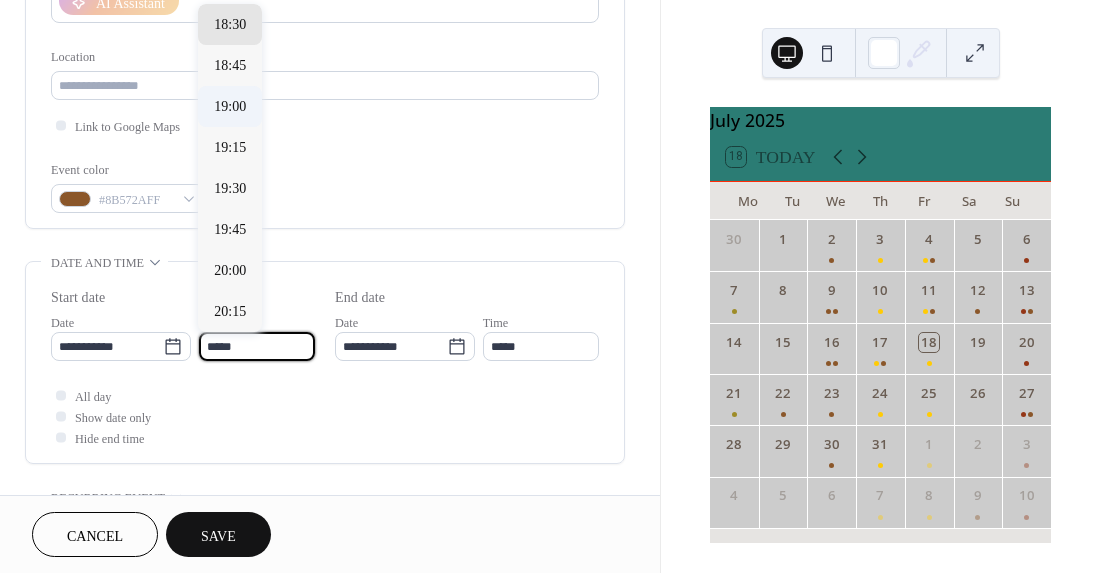 type on "*****" 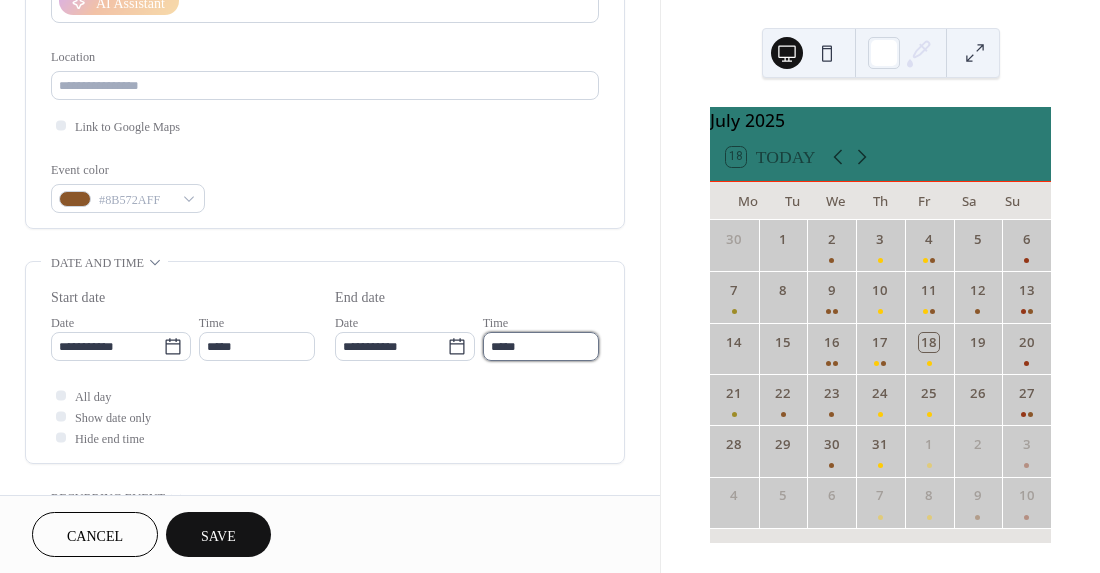 click on "*****" at bounding box center [541, 346] 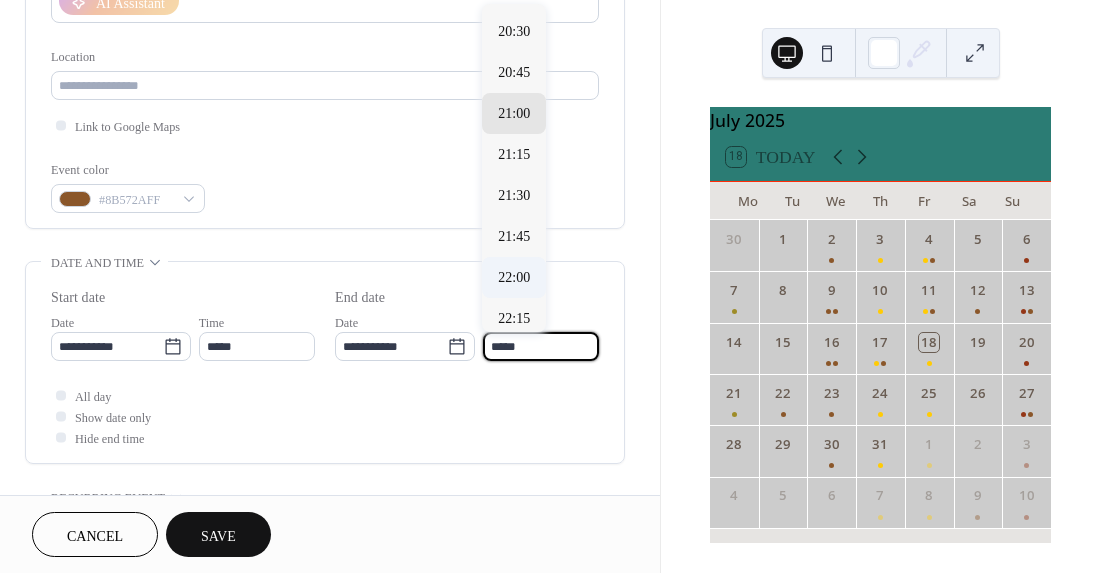 scroll, scrollTop: 201, scrollLeft: 0, axis: vertical 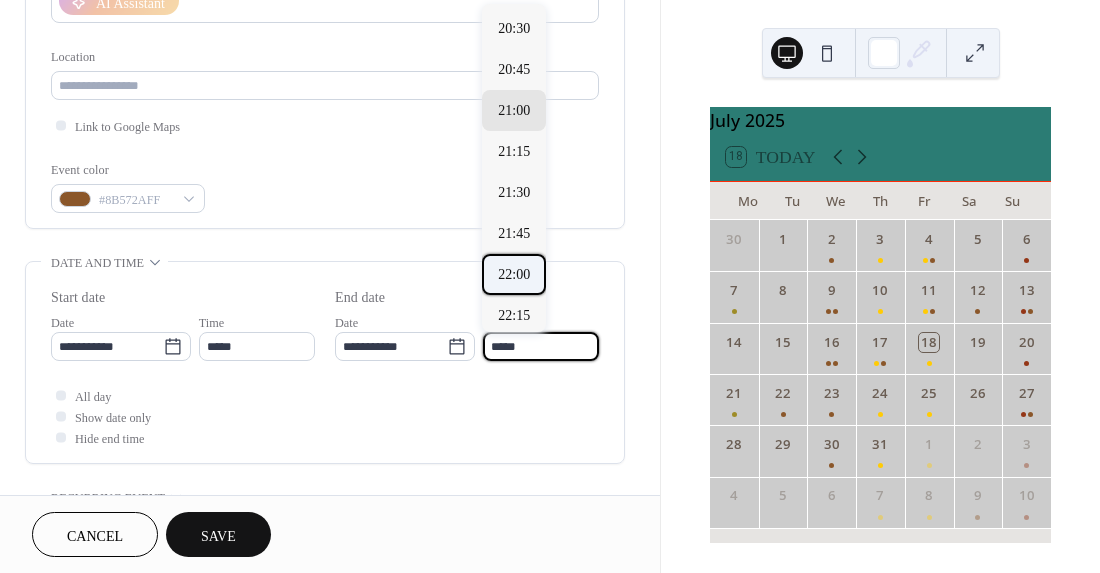 click on "22:00" at bounding box center (514, 274) 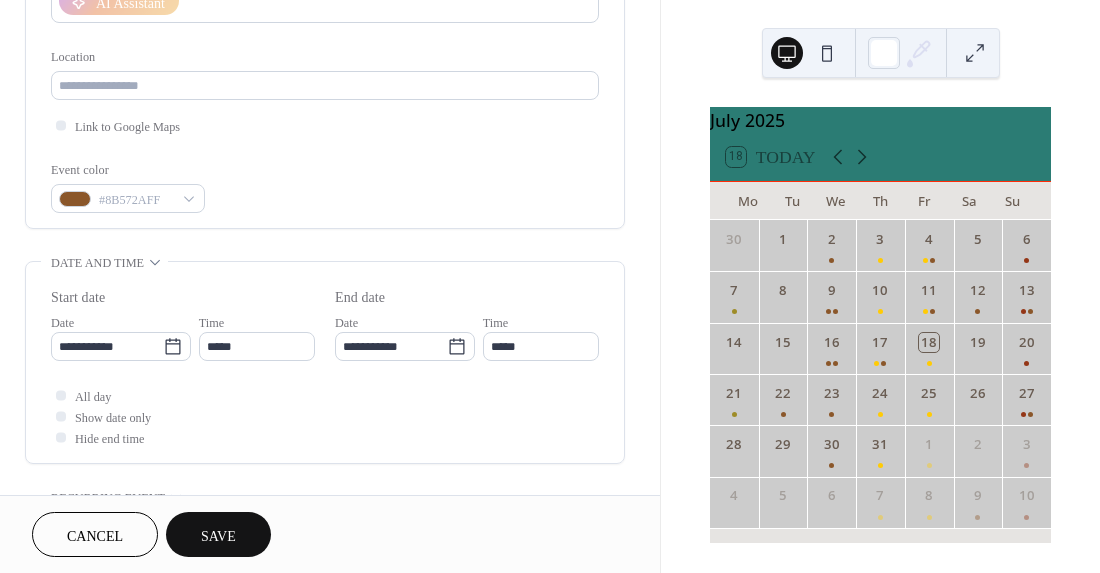 type on "*****" 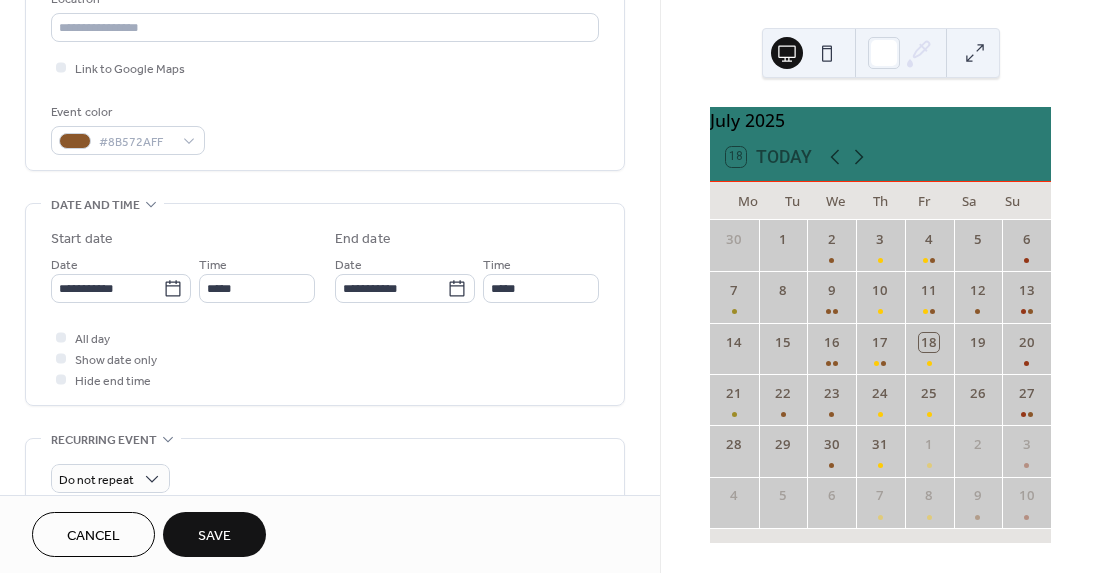 click on "Save" at bounding box center [214, 536] 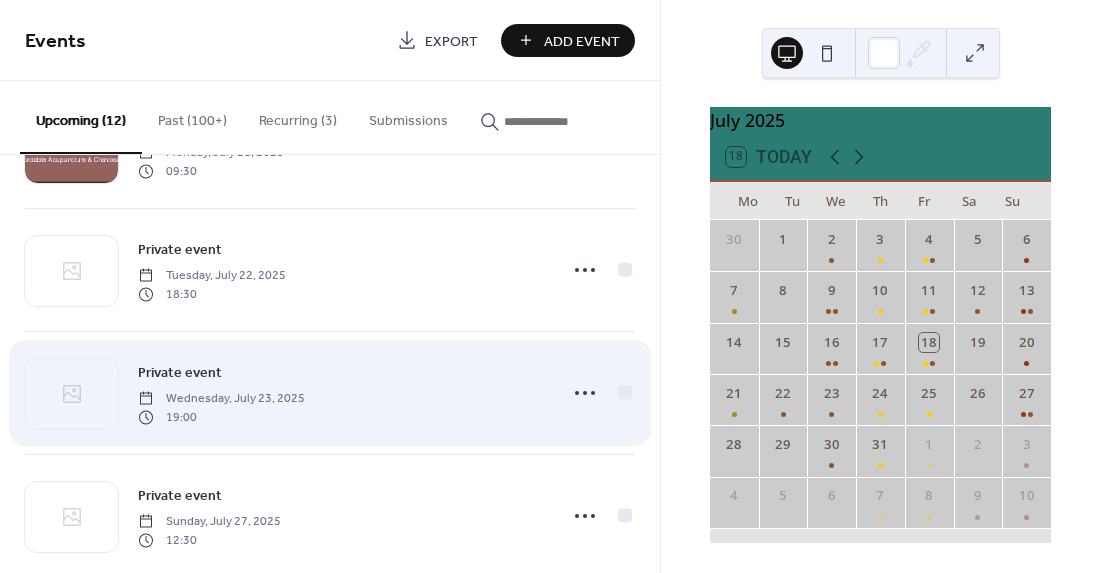 scroll, scrollTop: 226, scrollLeft: 0, axis: vertical 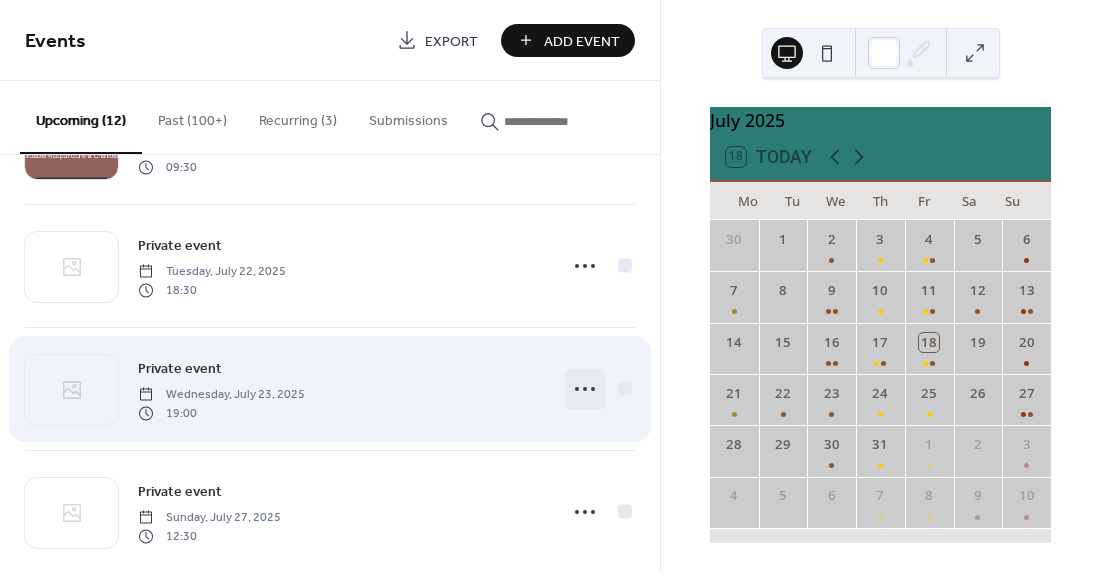 click 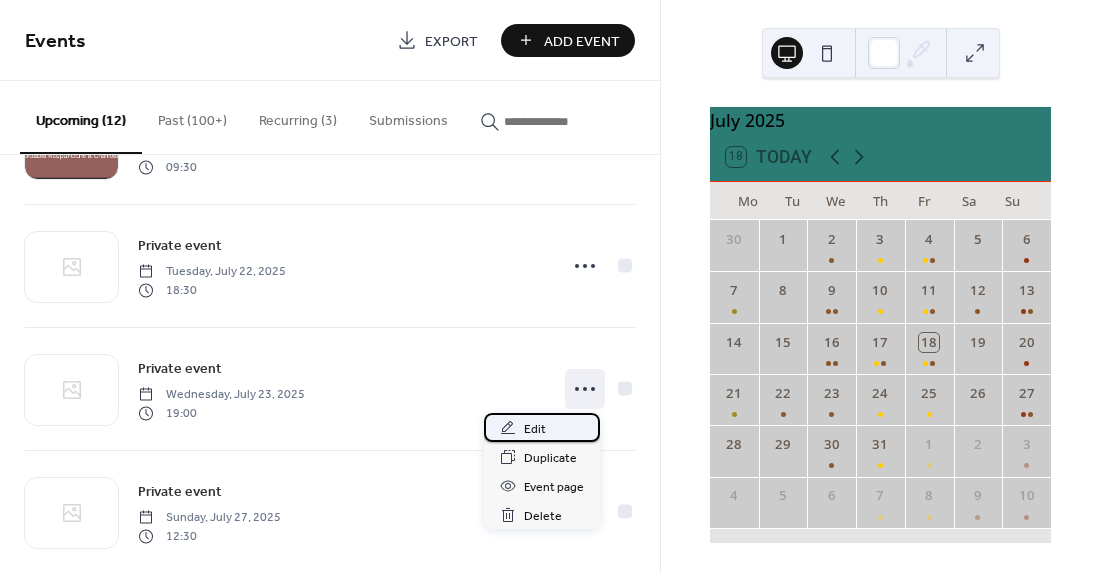 click on "Edit" at bounding box center [535, 429] 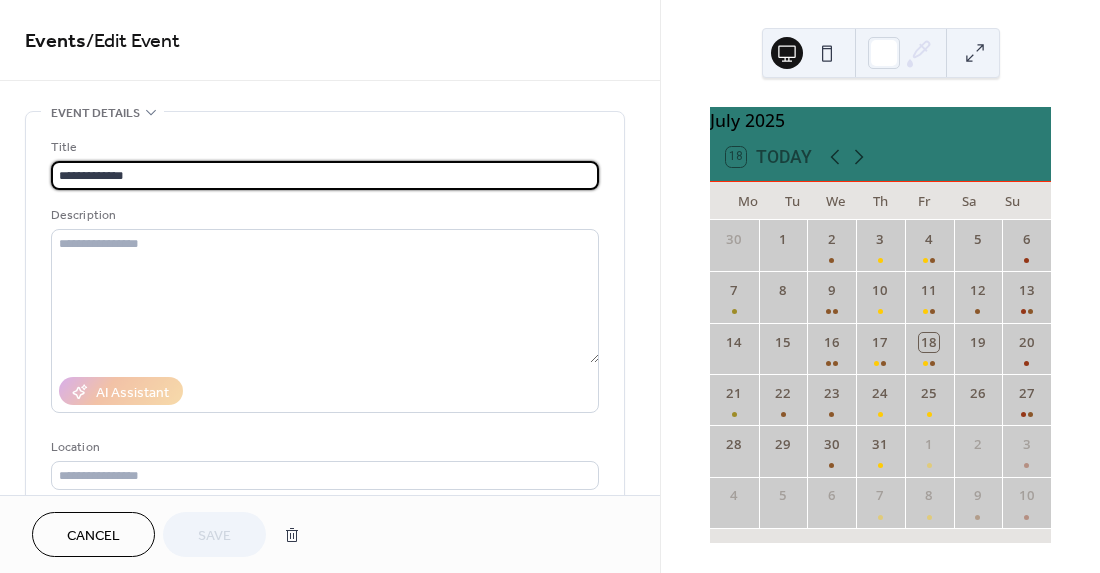 drag, startPoint x: 146, startPoint y: 177, endPoint x: 13, endPoint y: 126, distance: 142.44298 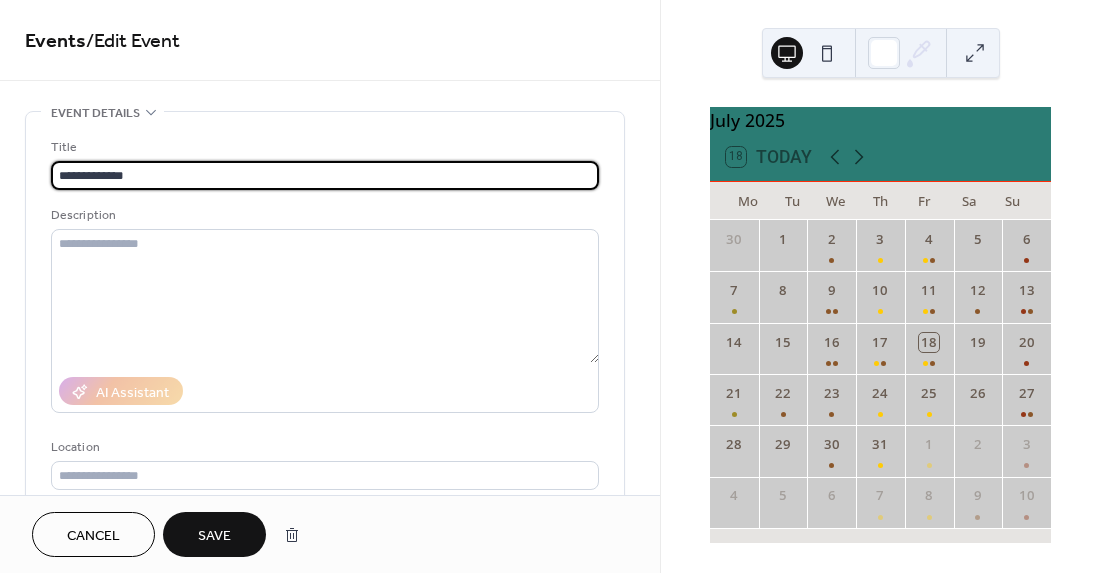 type on "**********" 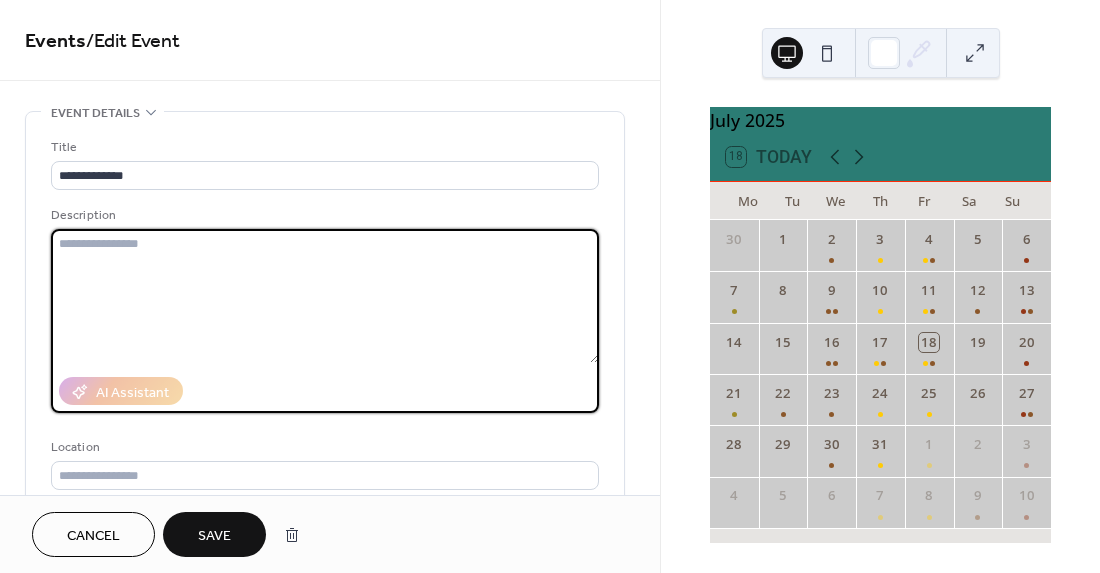 click at bounding box center (325, 296) 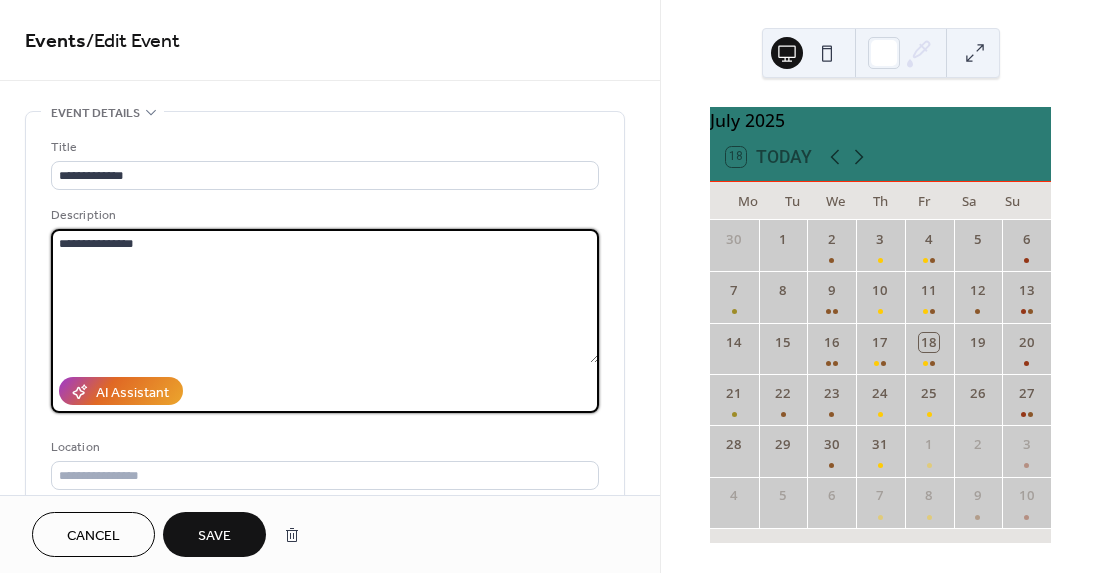 paste on "**********" 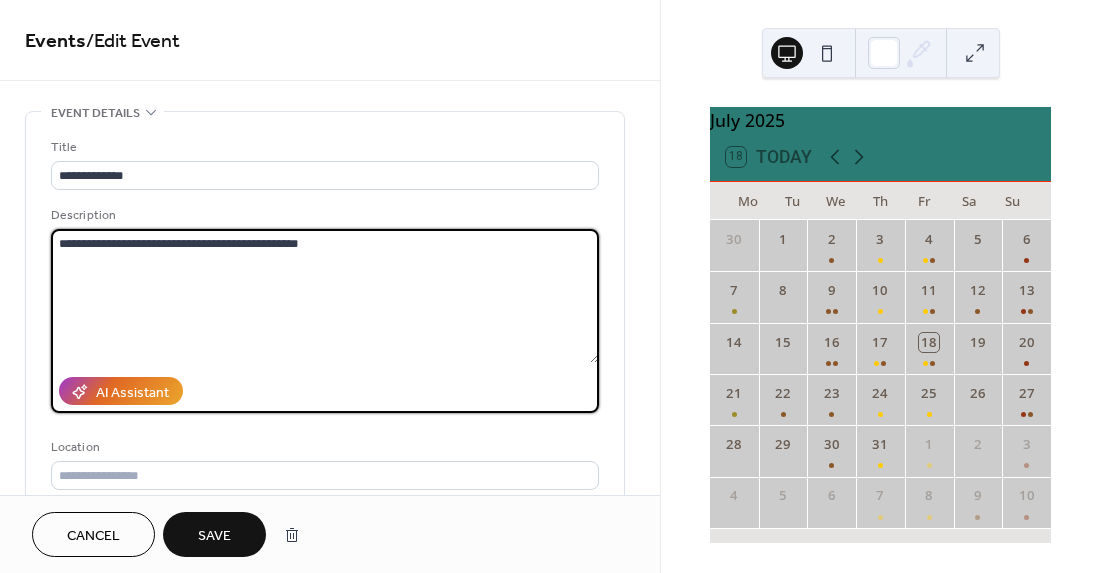 drag, startPoint x: 340, startPoint y: 243, endPoint x: 240, endPoint y: 199, distance: 109.252 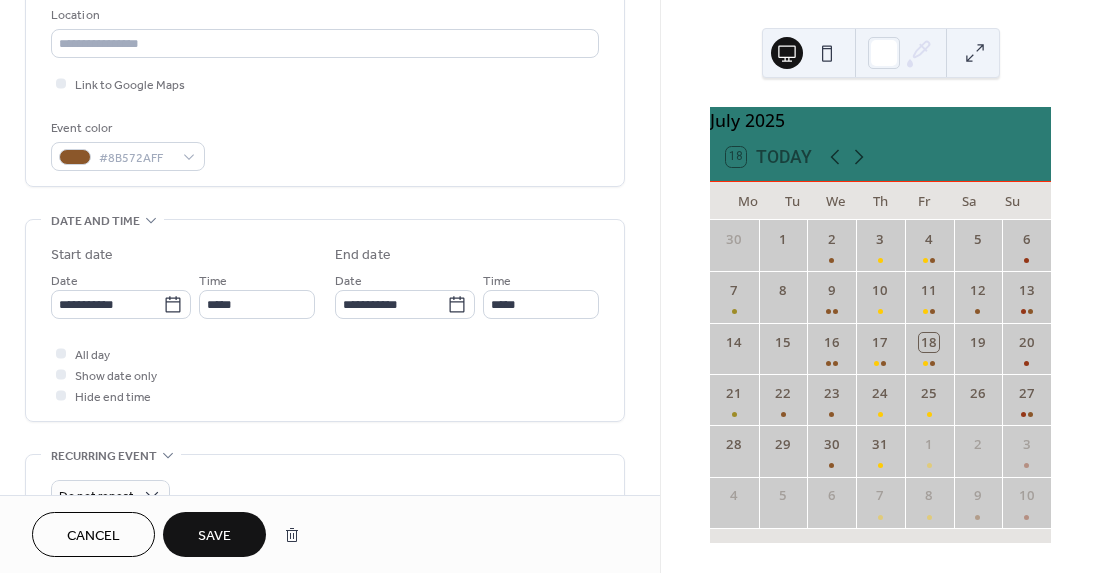 scroll, scrollTop: 438, scrollLeft: 0, axis: vertical 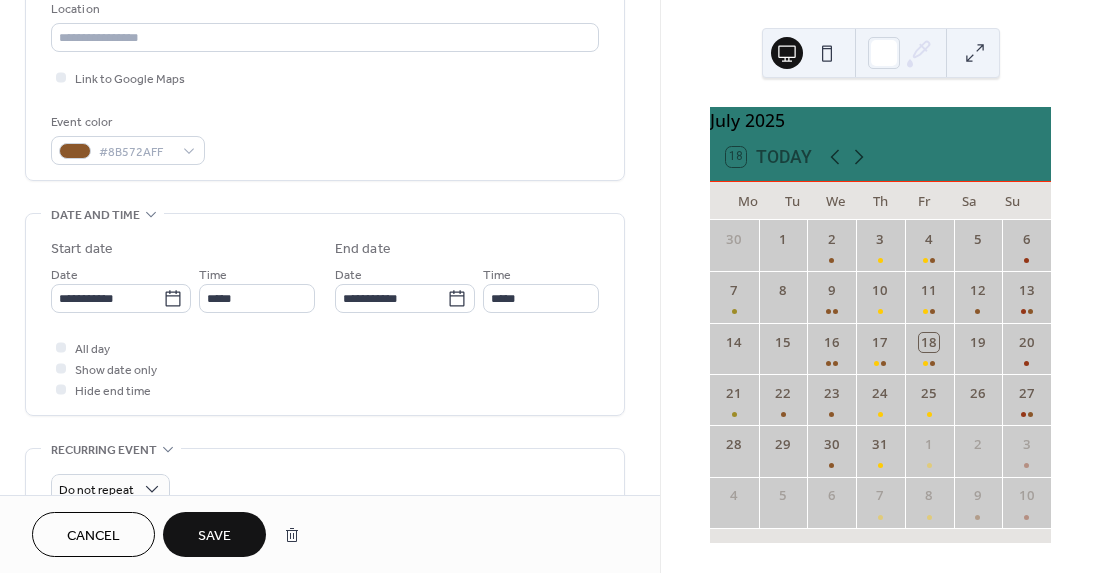 type on "**********" 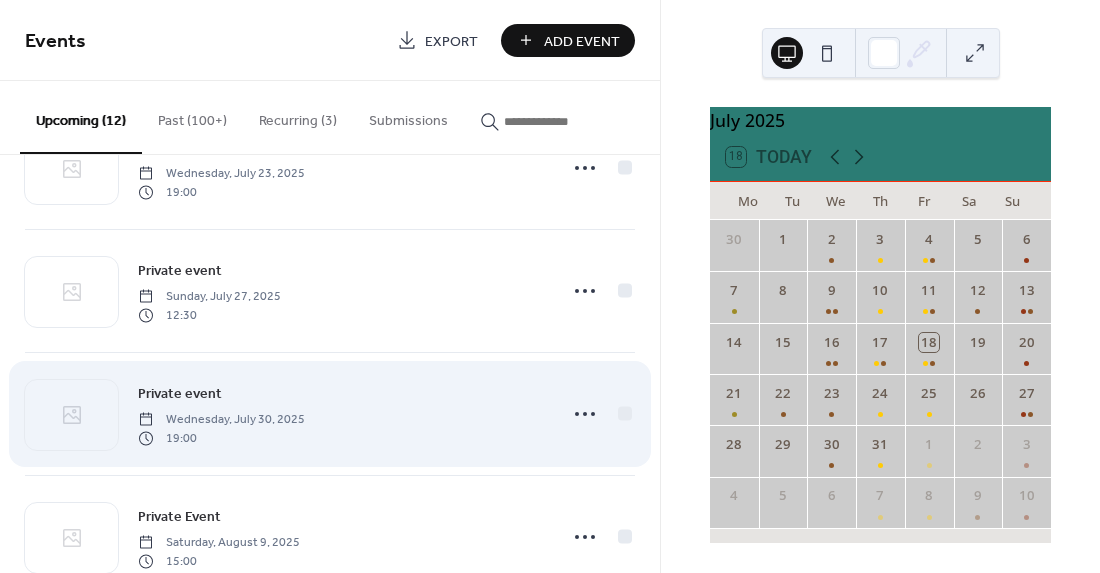 scroll, scrollTop: 473, scrollLeft: 0, axis: vertical 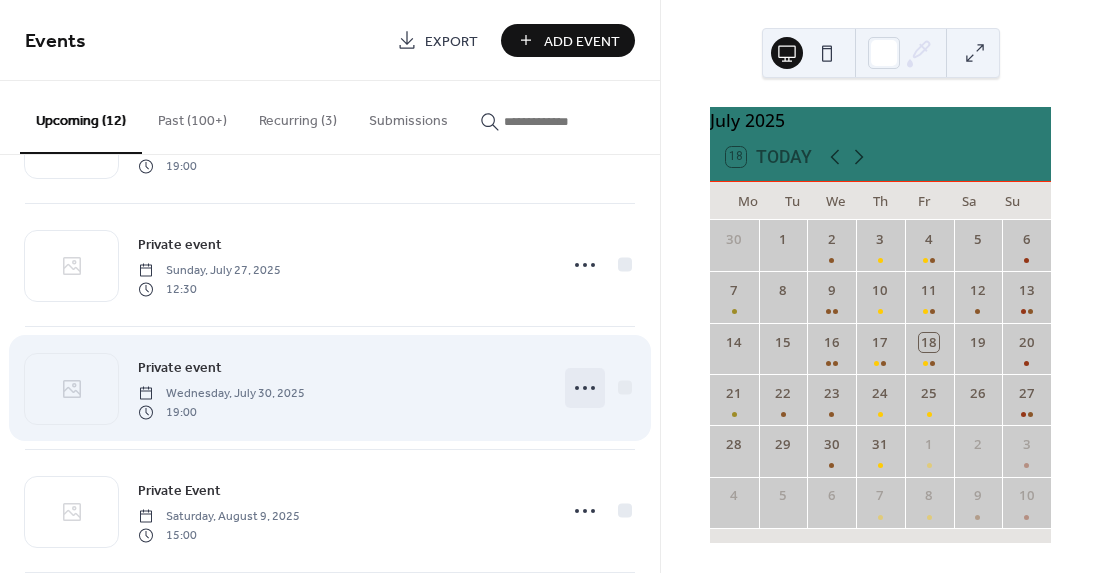 click 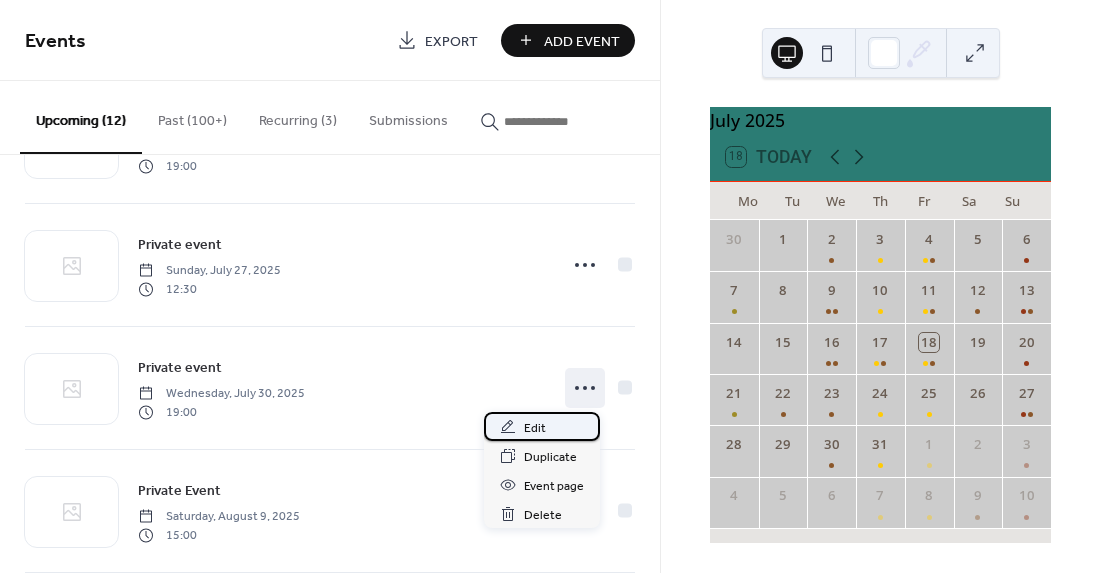 click on "Edit" at bounding box center (542, 426) 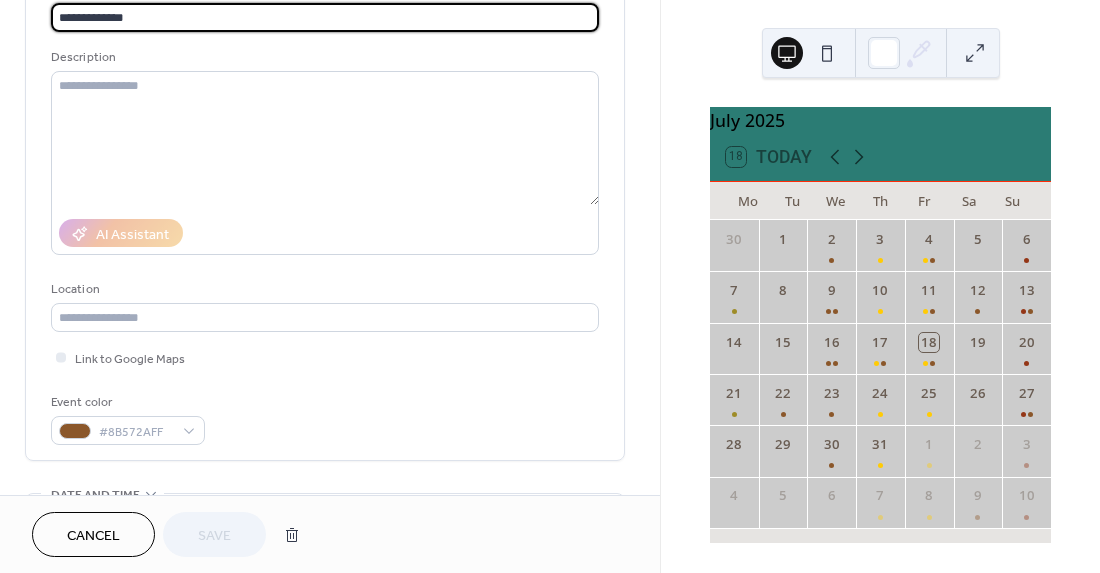 scroll, scrollTop: 0, scrollLeft: 0, axis: both 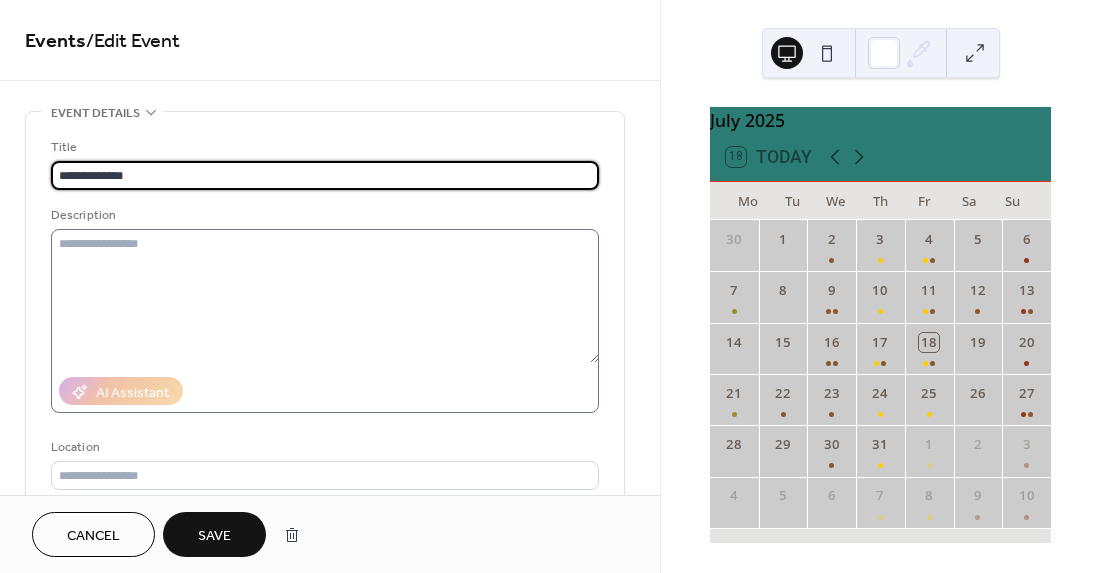 type on "**********" 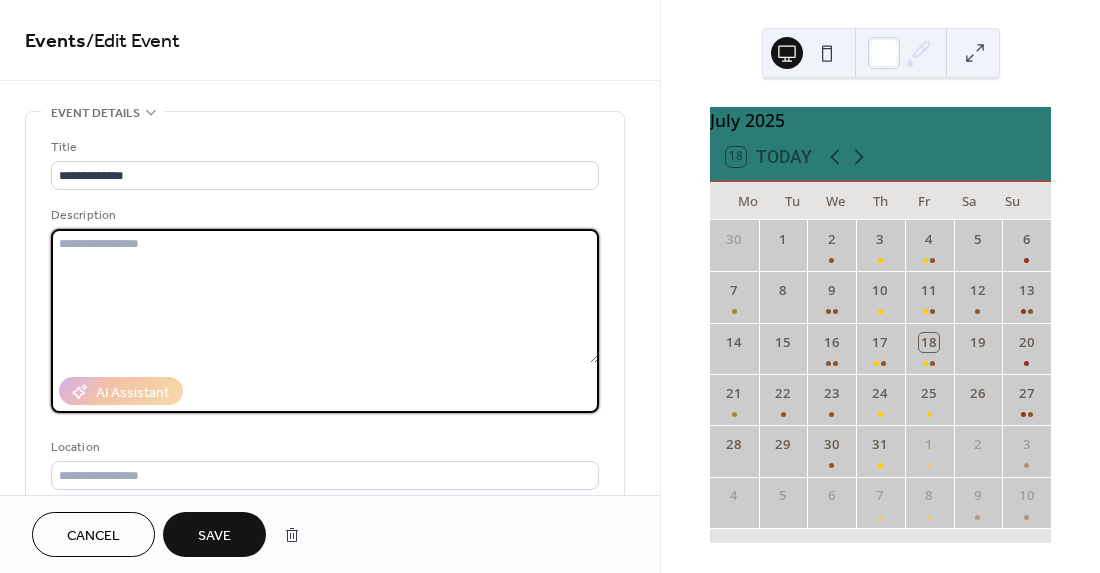 click at bounding box center [325, 296] 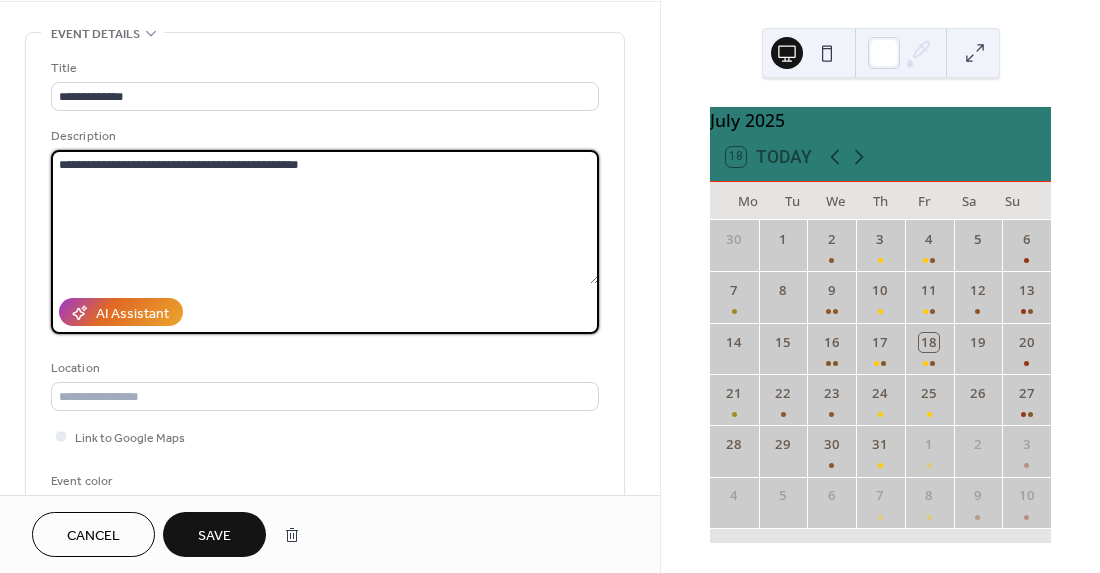 scroll, scrollTop: 82, scrollLeft: 0, axis: vertical 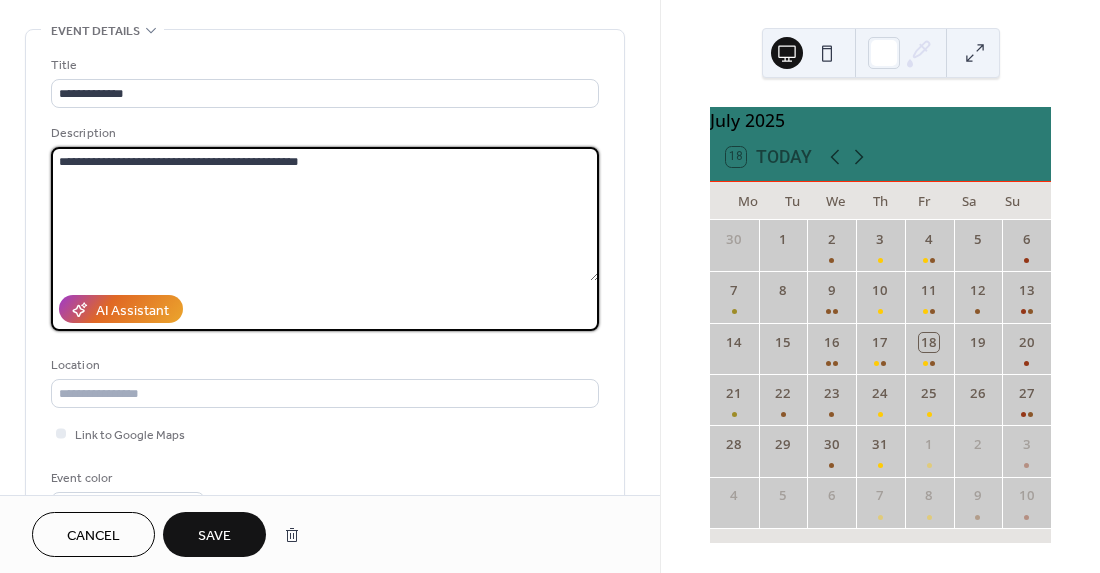 type on "**********" 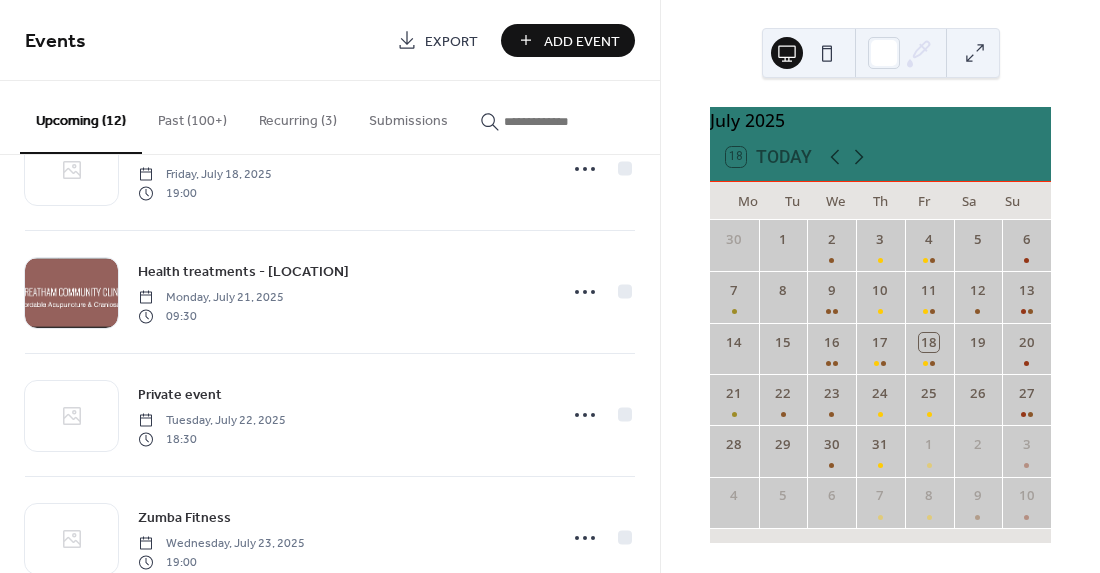 scroll, scrollTop: 0, scrollLeft: 0, axis: both 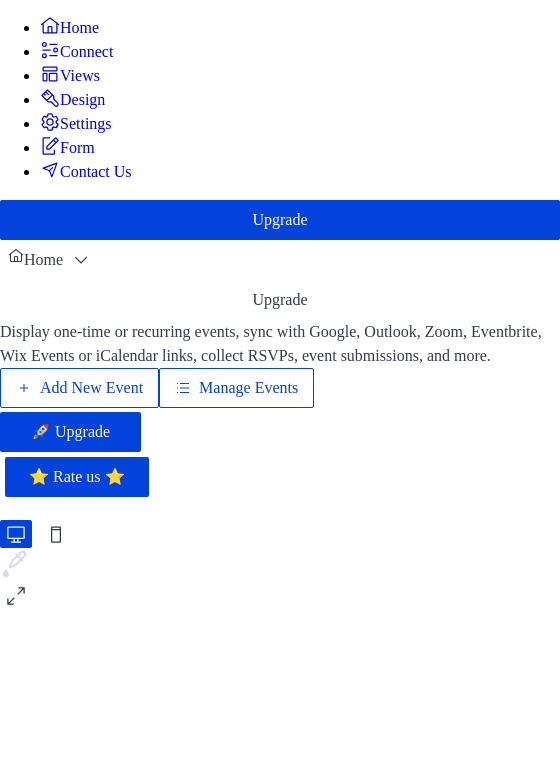 click on "Design" at bounding box center [82, 100] 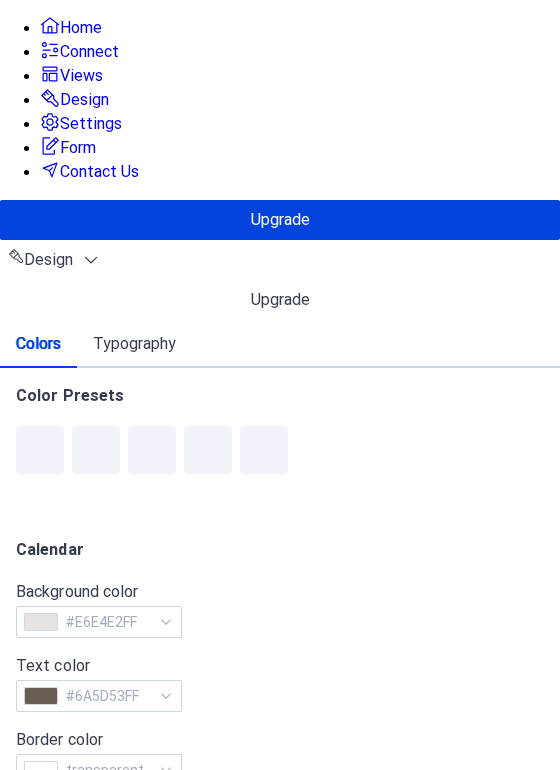 scroll, scrollTop: 0, scrollLeft: 0, axis: both 